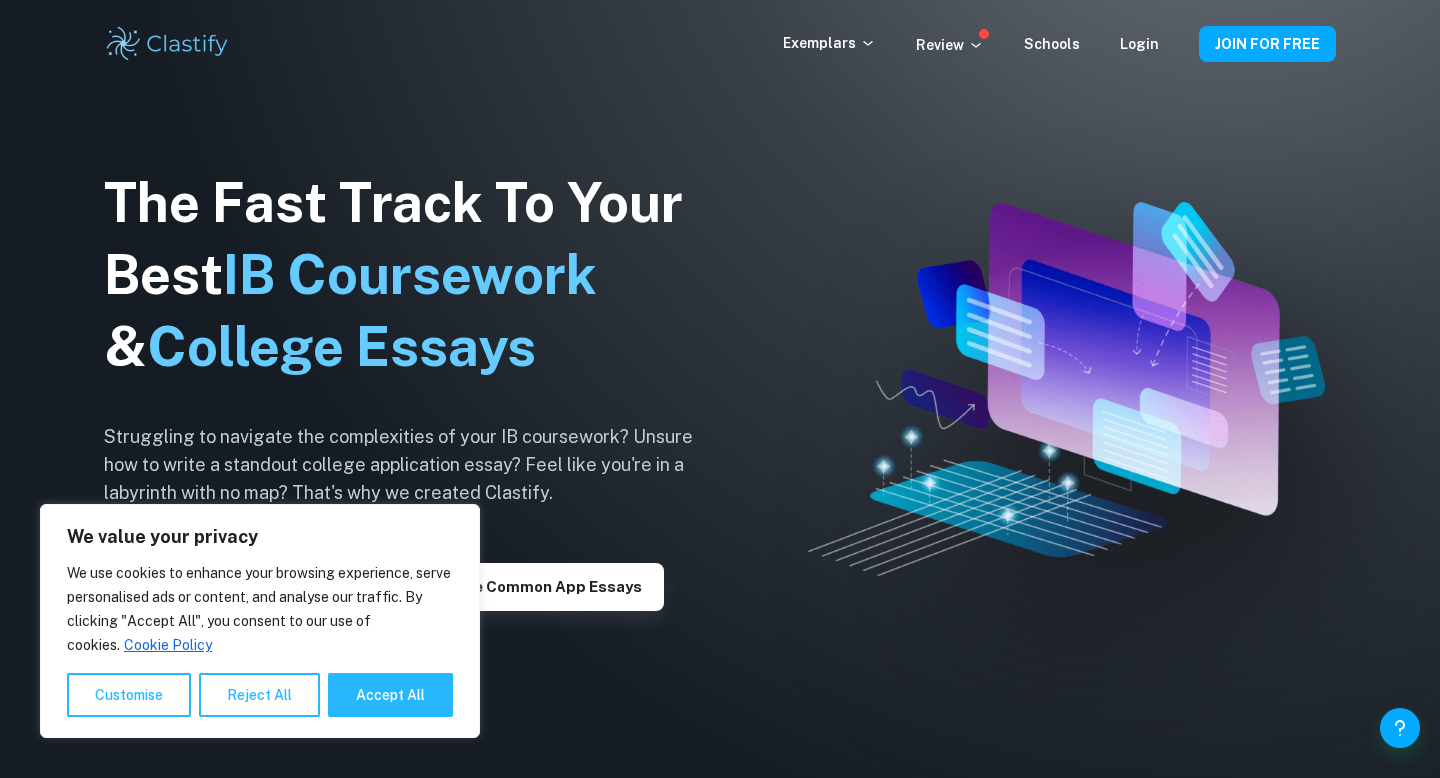 scroll, scrollTop: 0, scrollLeft: 0, axis: both 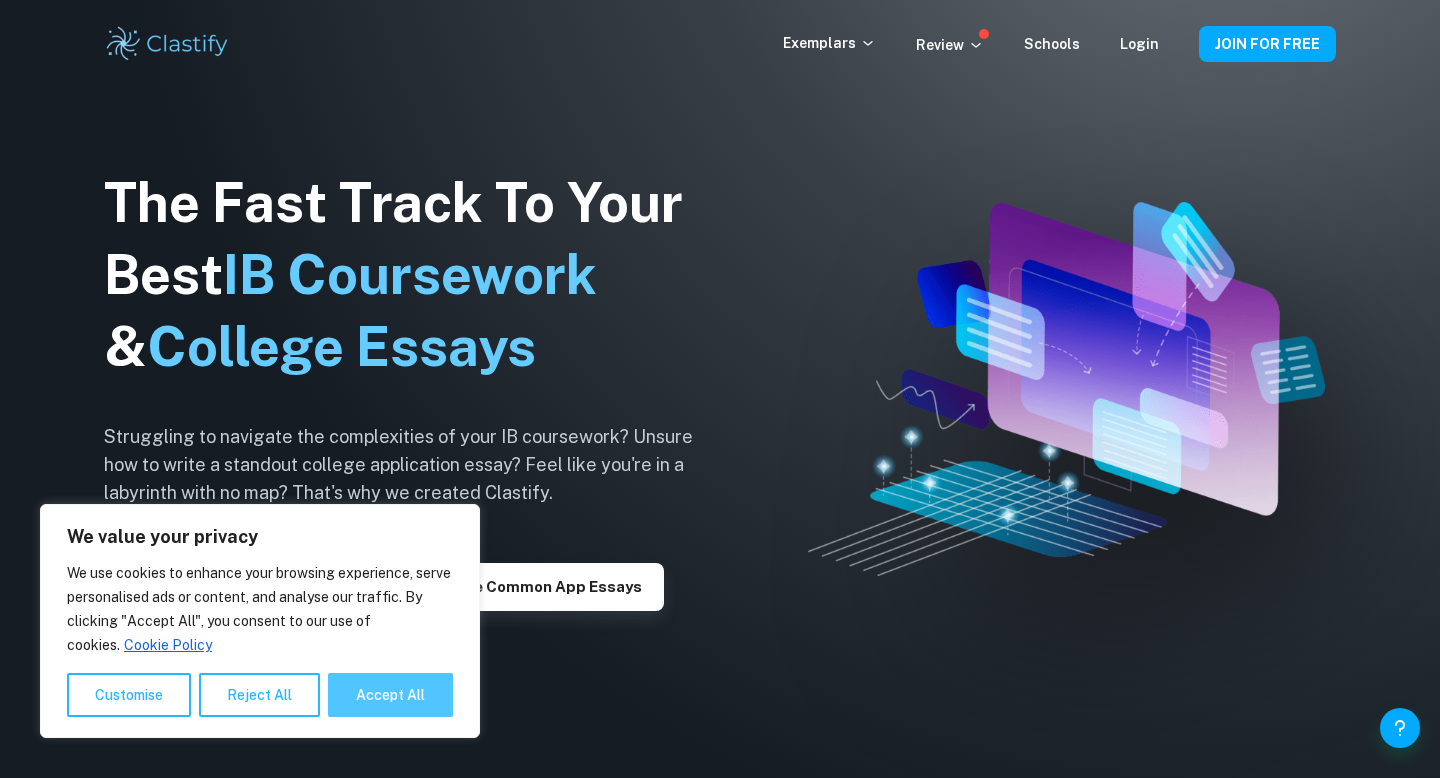 click on "Accept All" at bounding box center (390, 695) 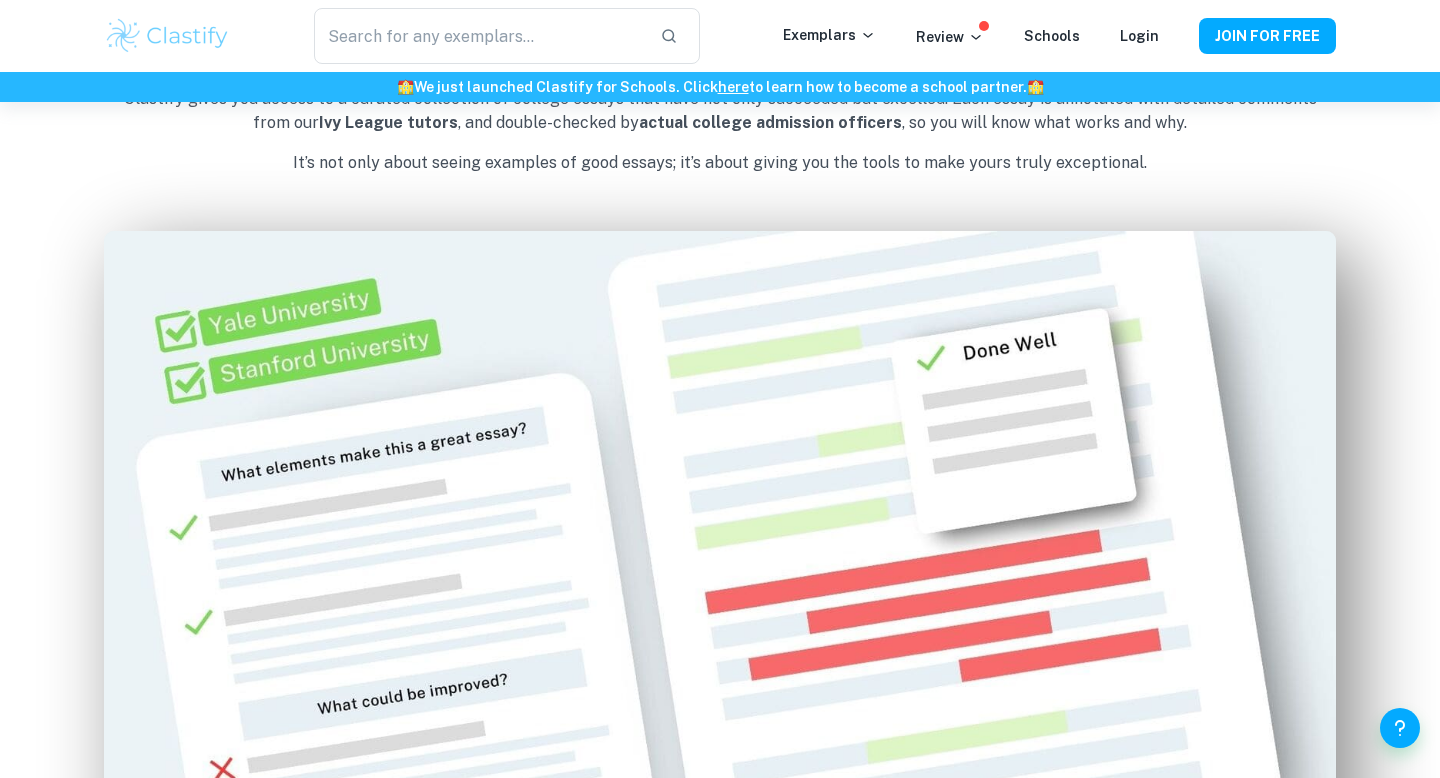 scroll, scrollTop: 1040, scrollLeft: 0, axis: vertical 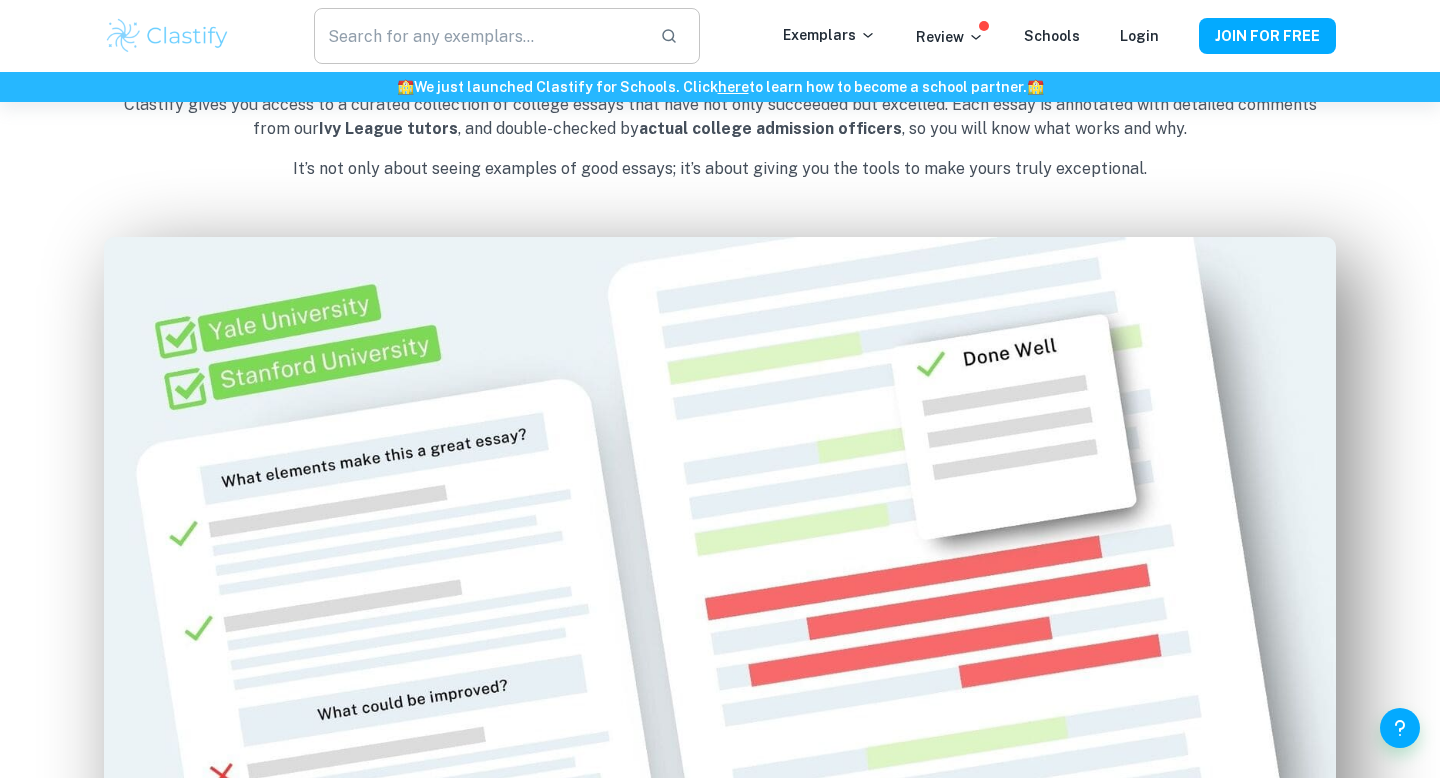 click at bounding box center [479, 36] 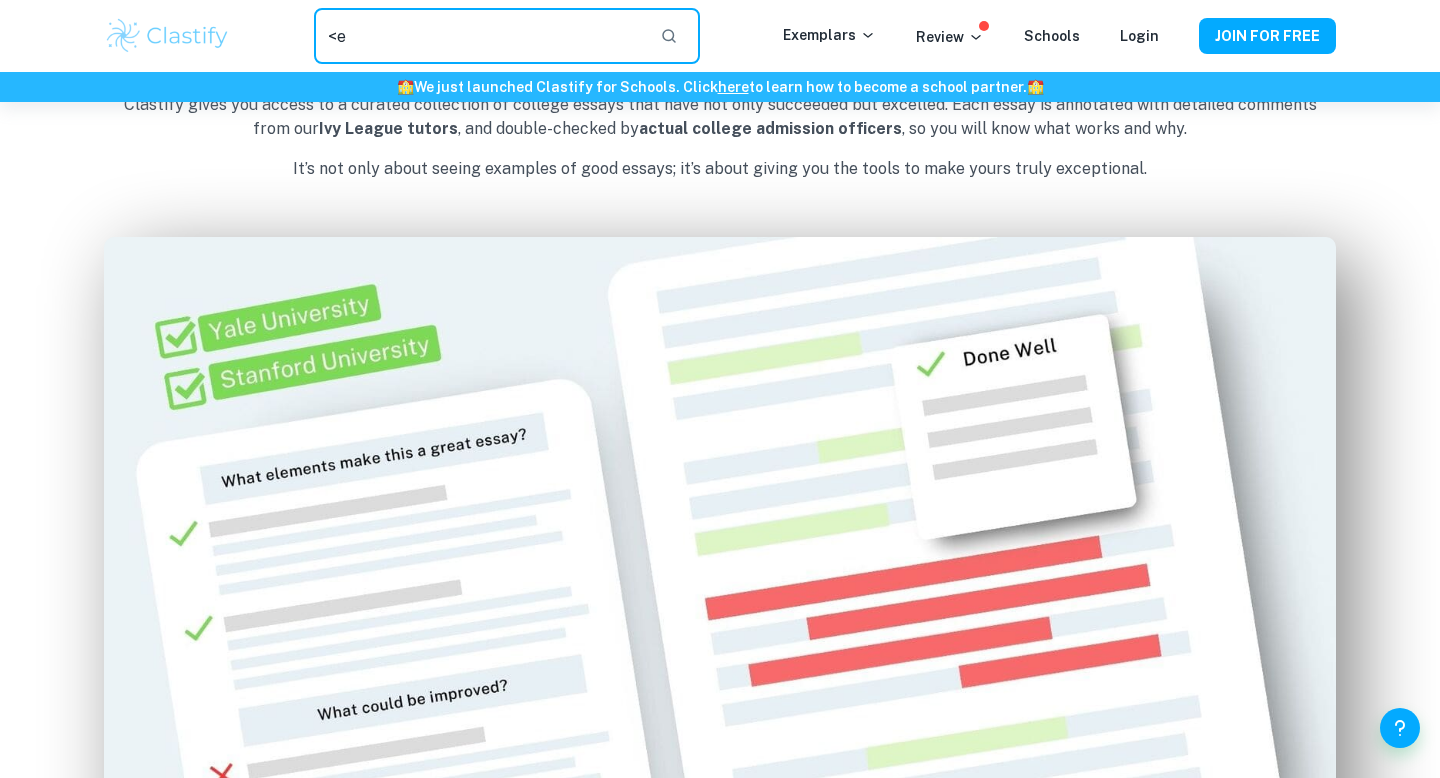 type on "<" 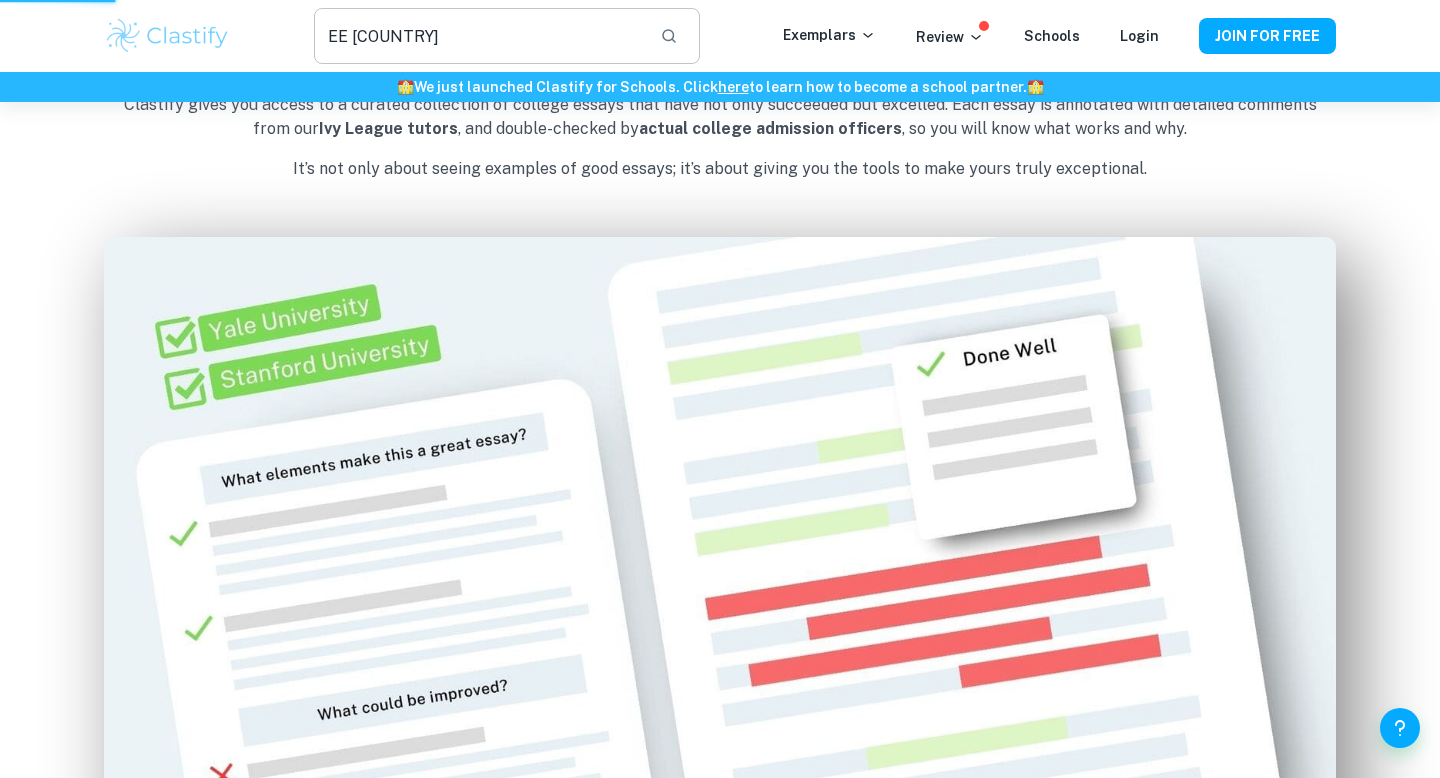scroll, scrollTop: 0, scrollLeft: 0, axis: both 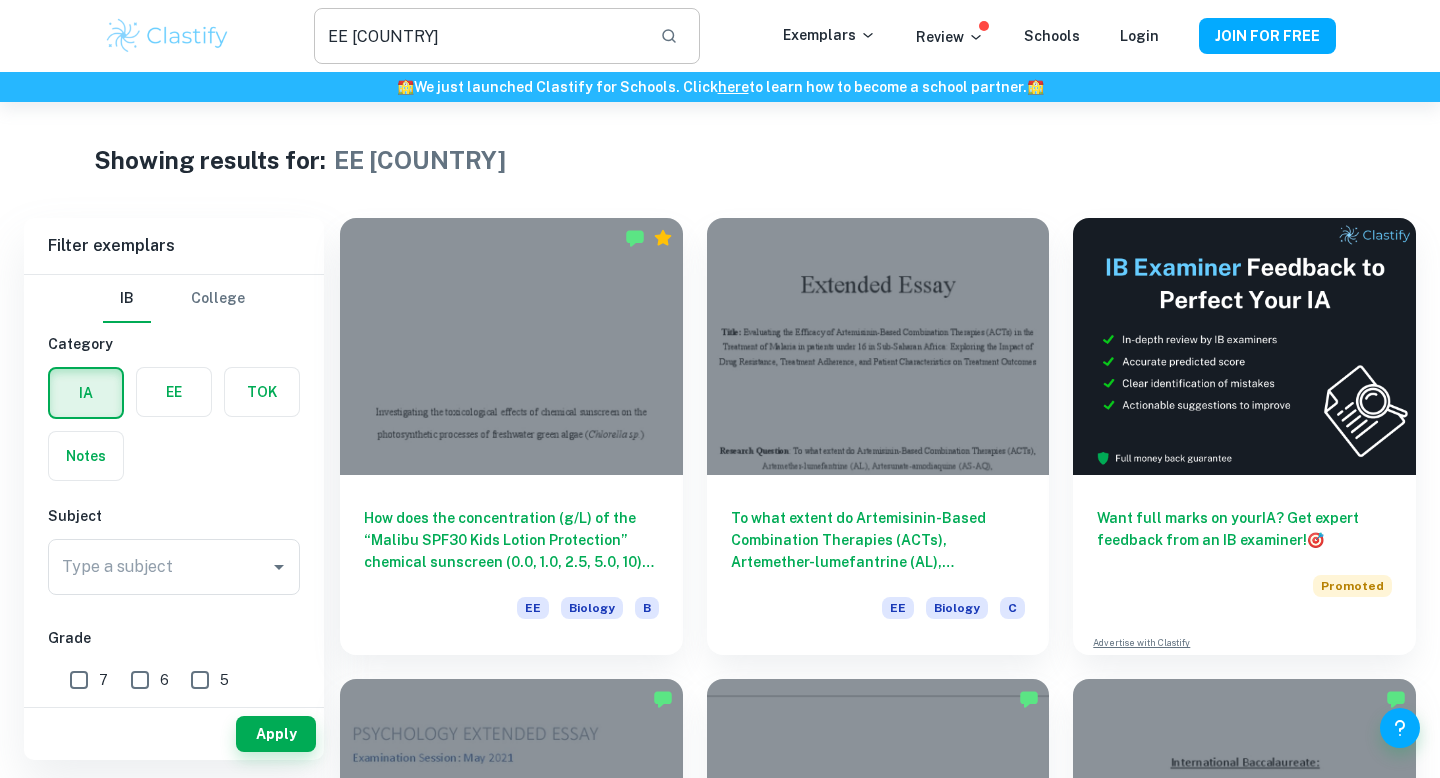 click on "EE [COUNTRY]" at bounding box center (479, 36) 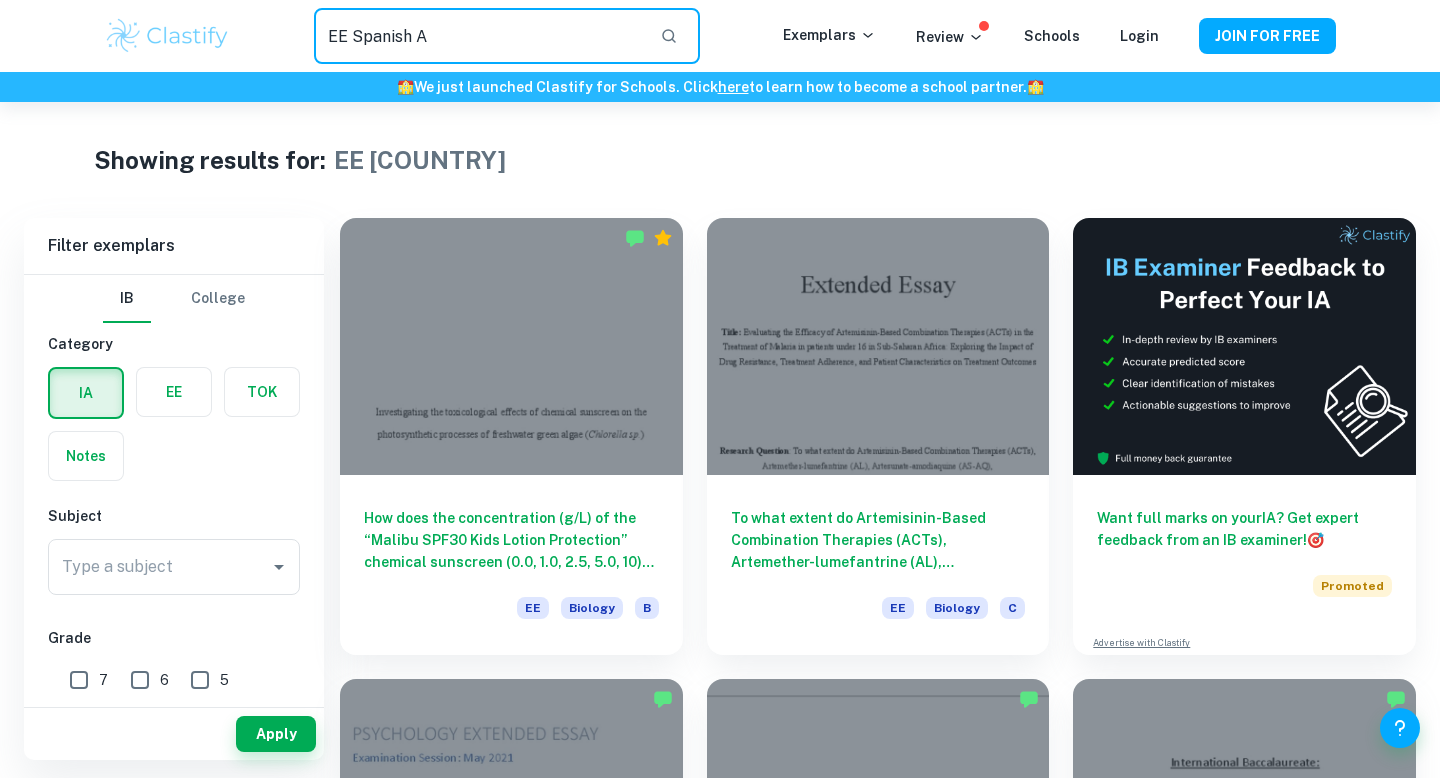 type on "EE Spanish A" 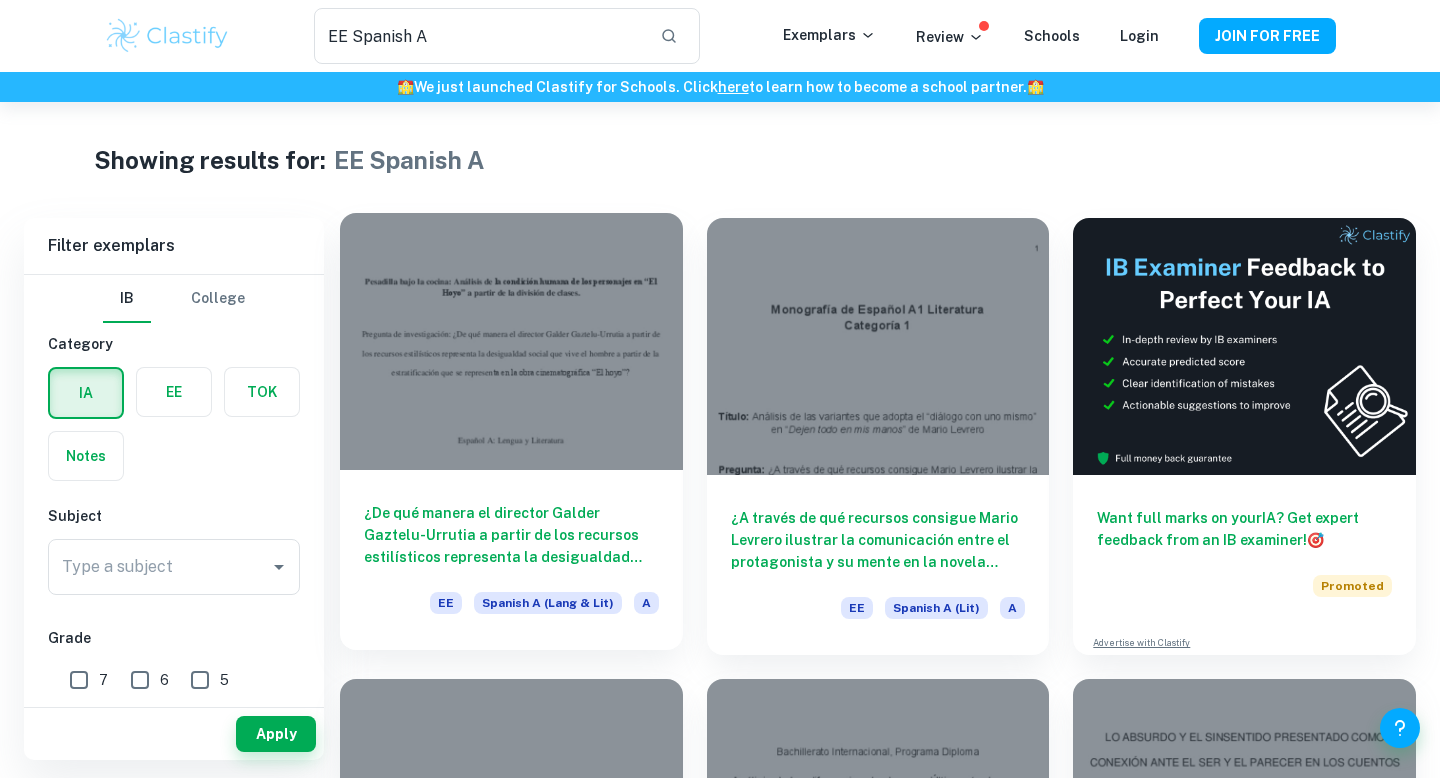 click at bounding box center [511, 341] 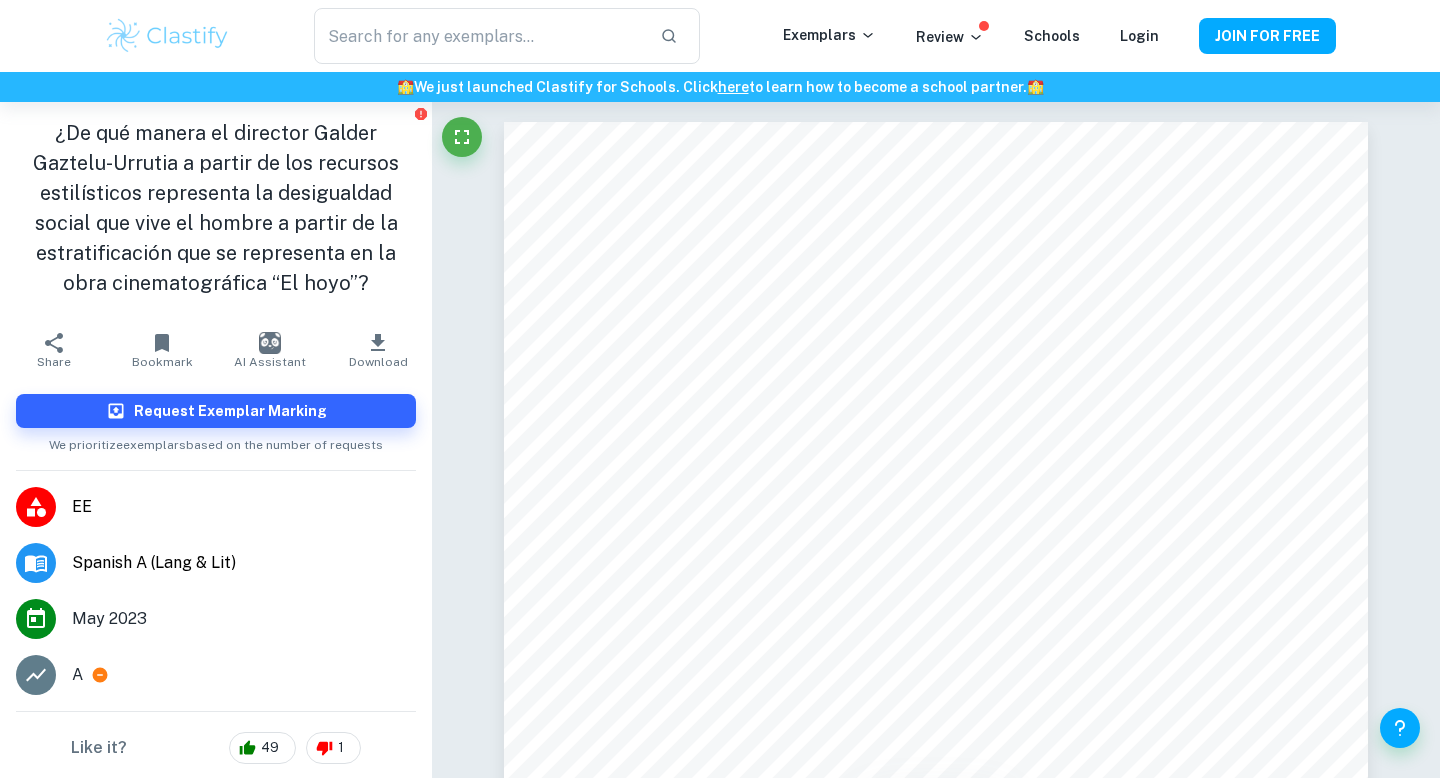 type on "EE Spanish A" 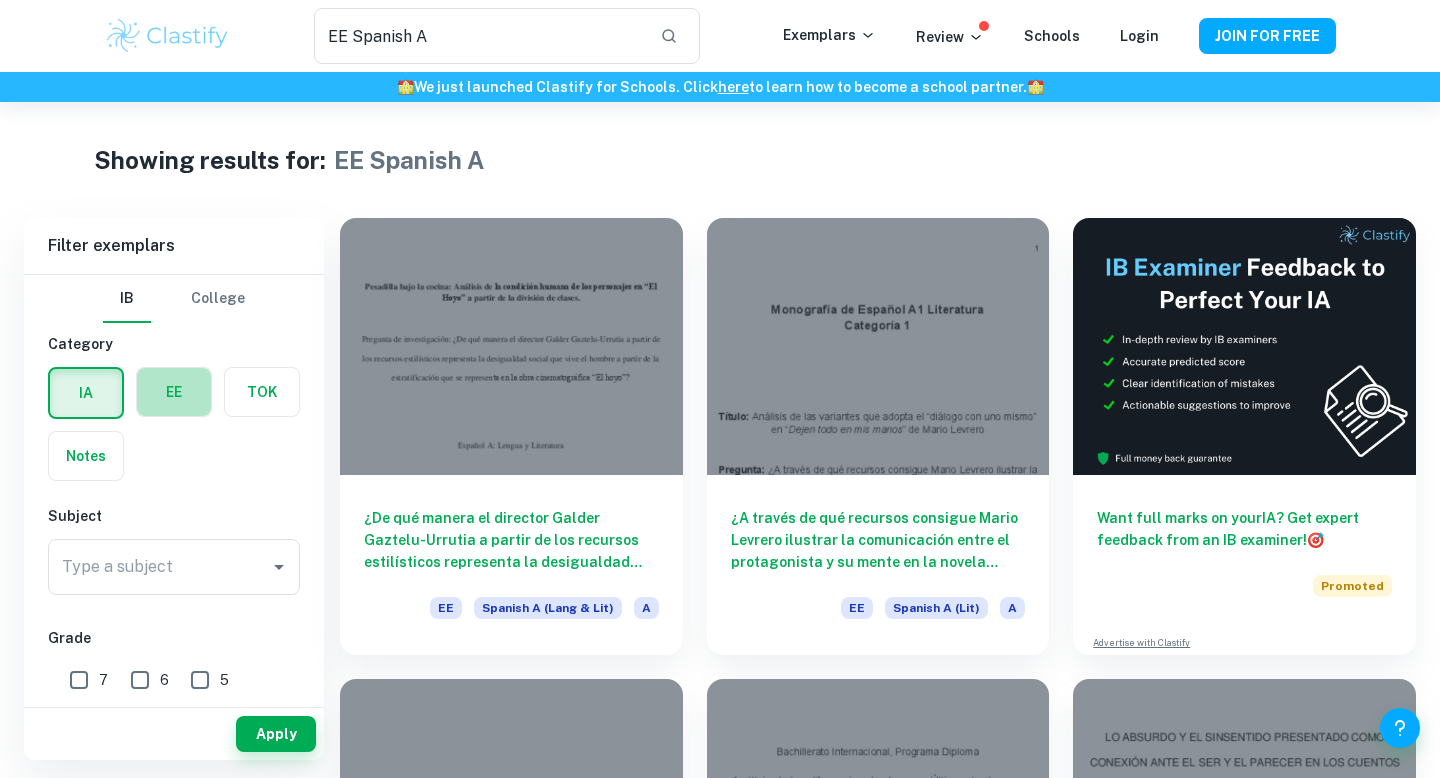 click at bounding box center (174, 392) 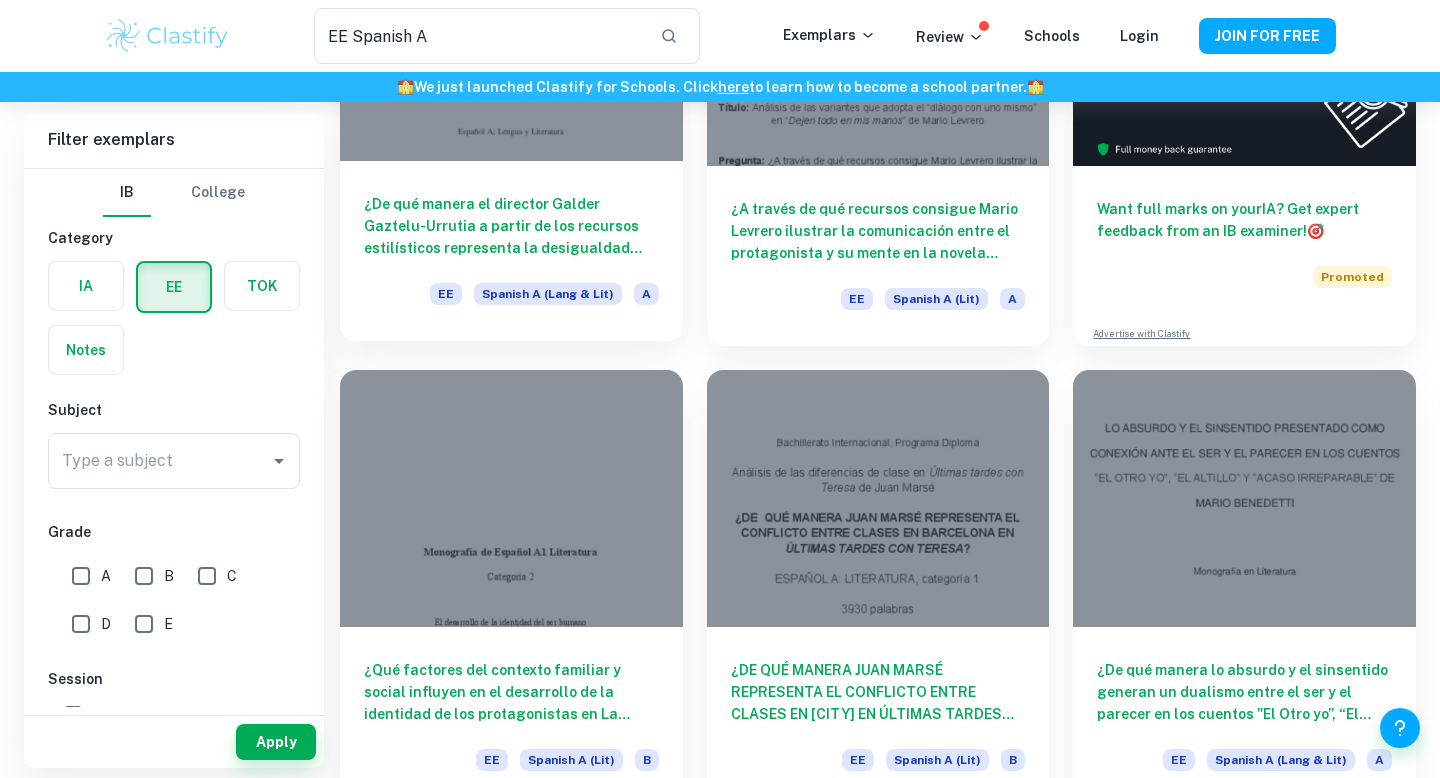 scroll, scrollTop: 312, scrollLeft: 0, axis: vertical 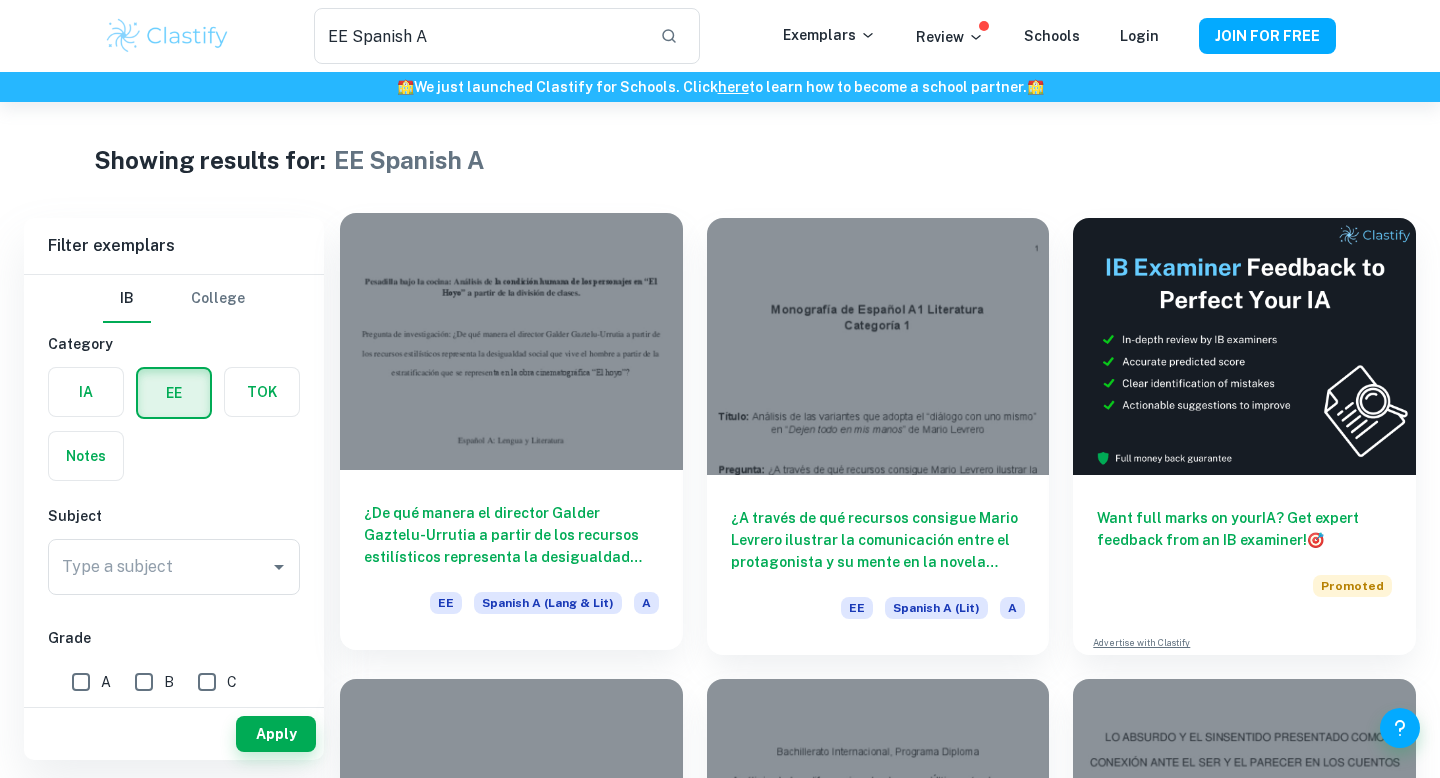 click at bounding box center [511, 341] 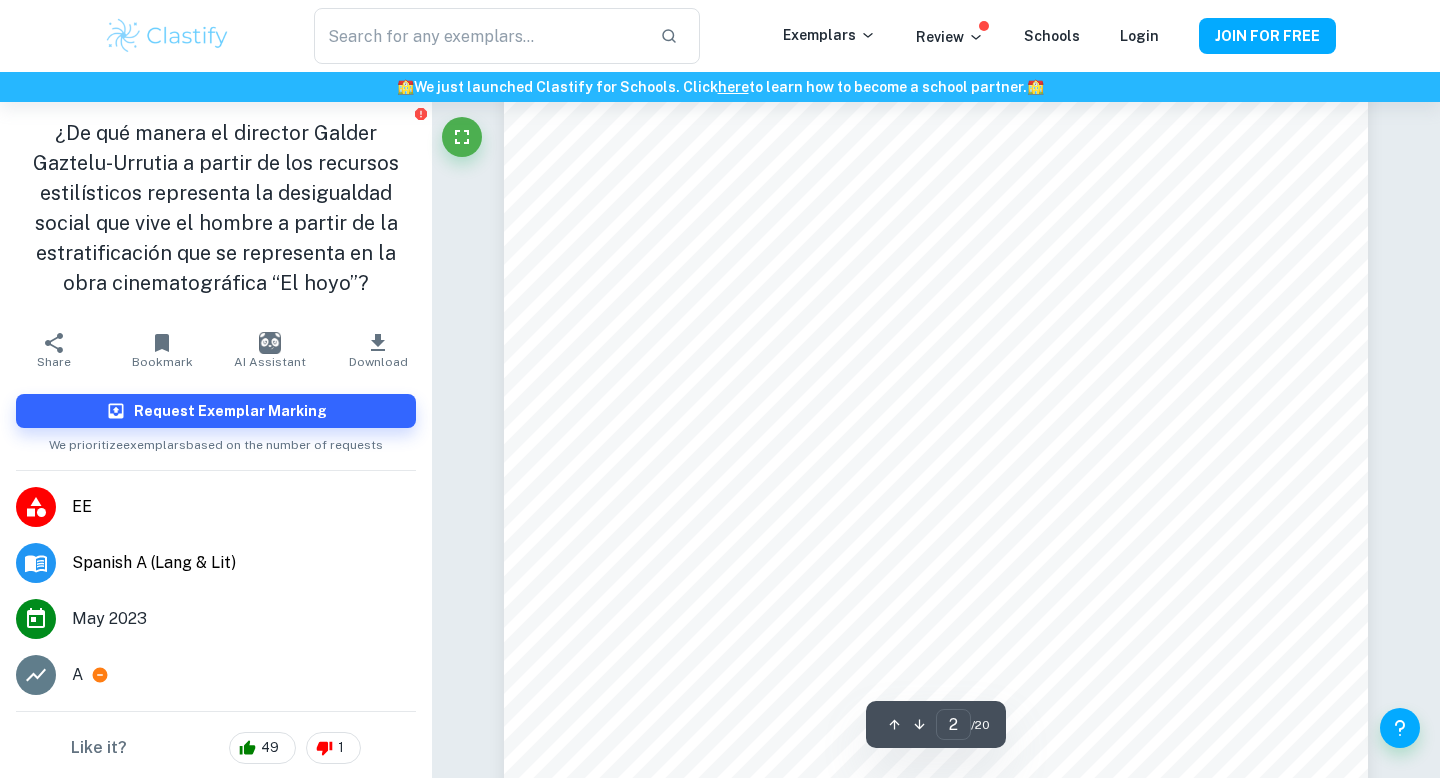 scroll, scrollTop: 1400, scrollLeft: 0, axis: vertical 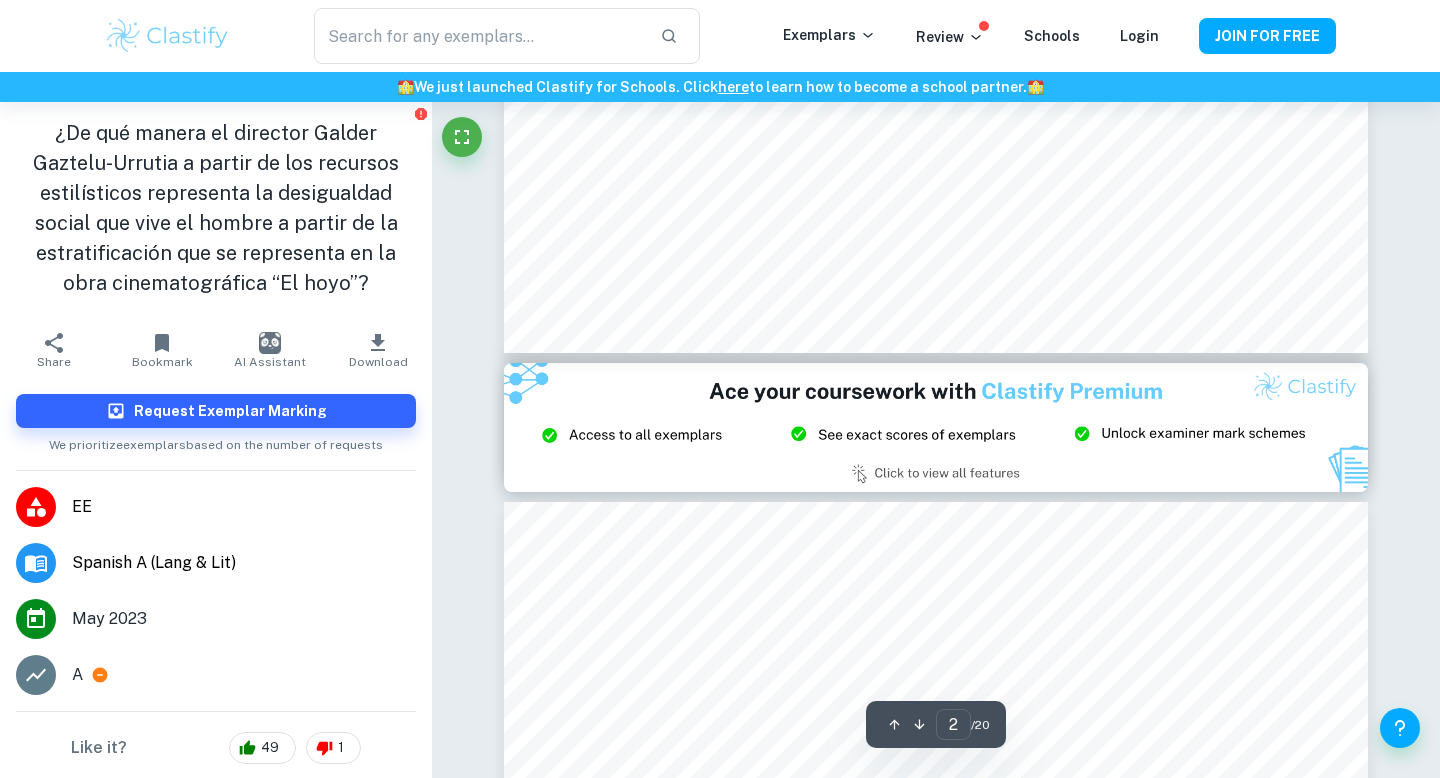 type on "3" 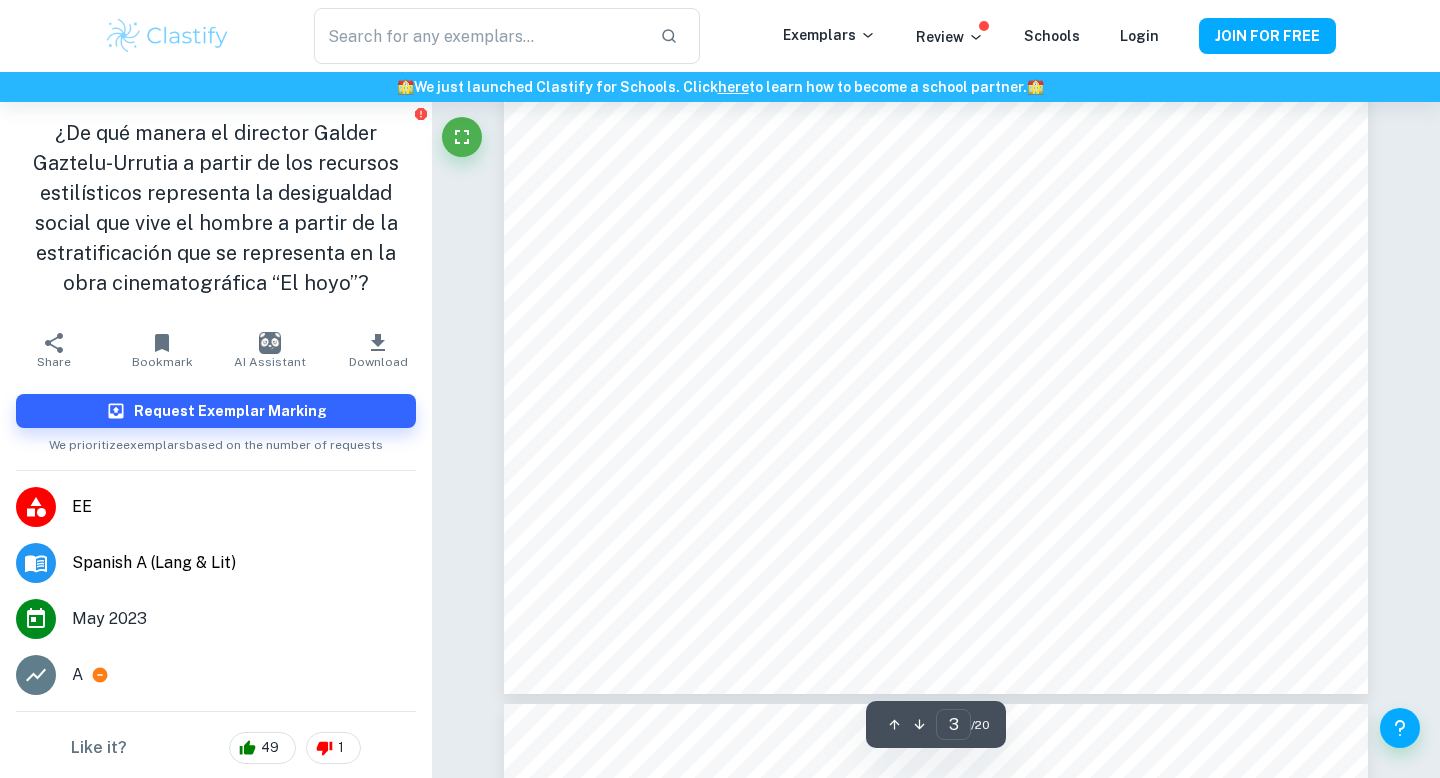 scroll, scrollTop: 3112, scrollLeft: 0, axis: vertical 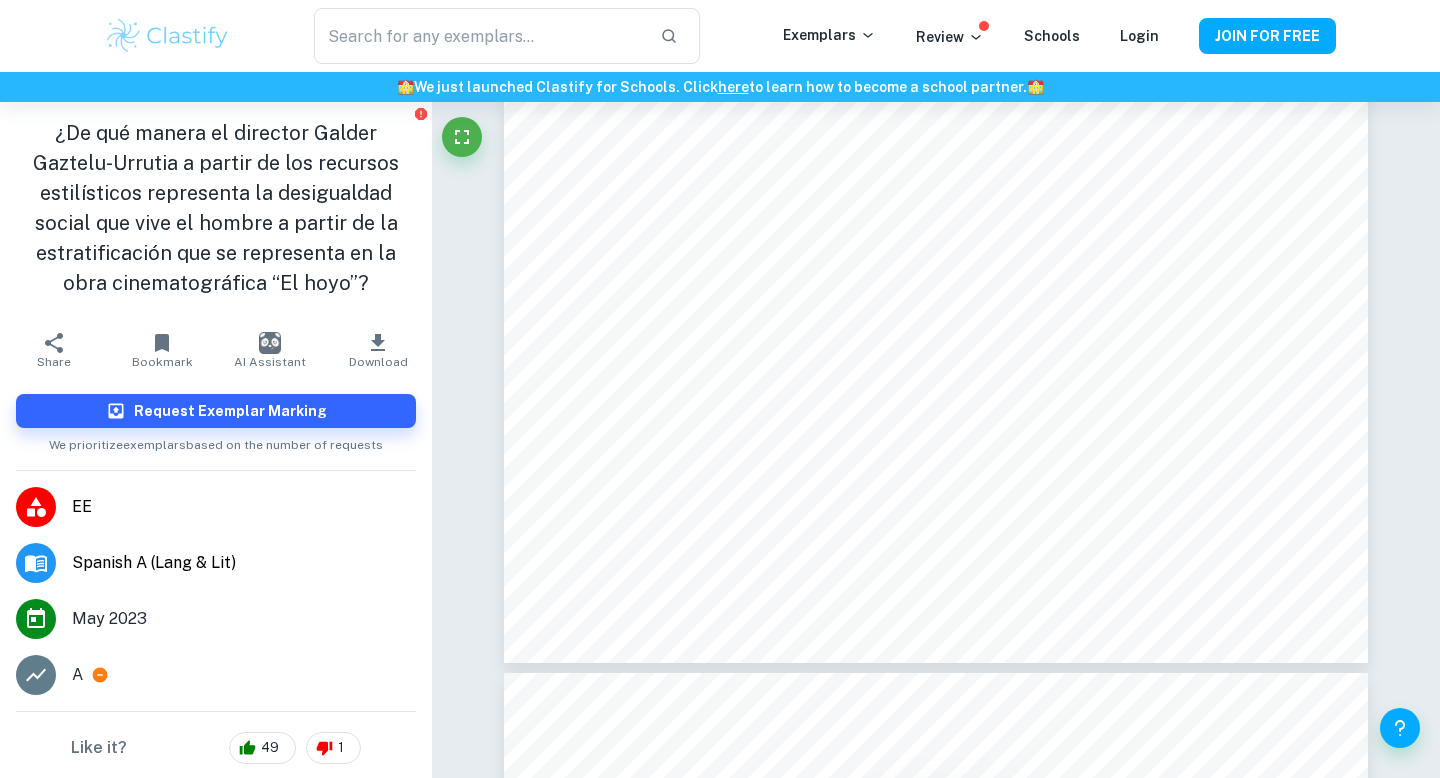 type on "EE Spanish A" 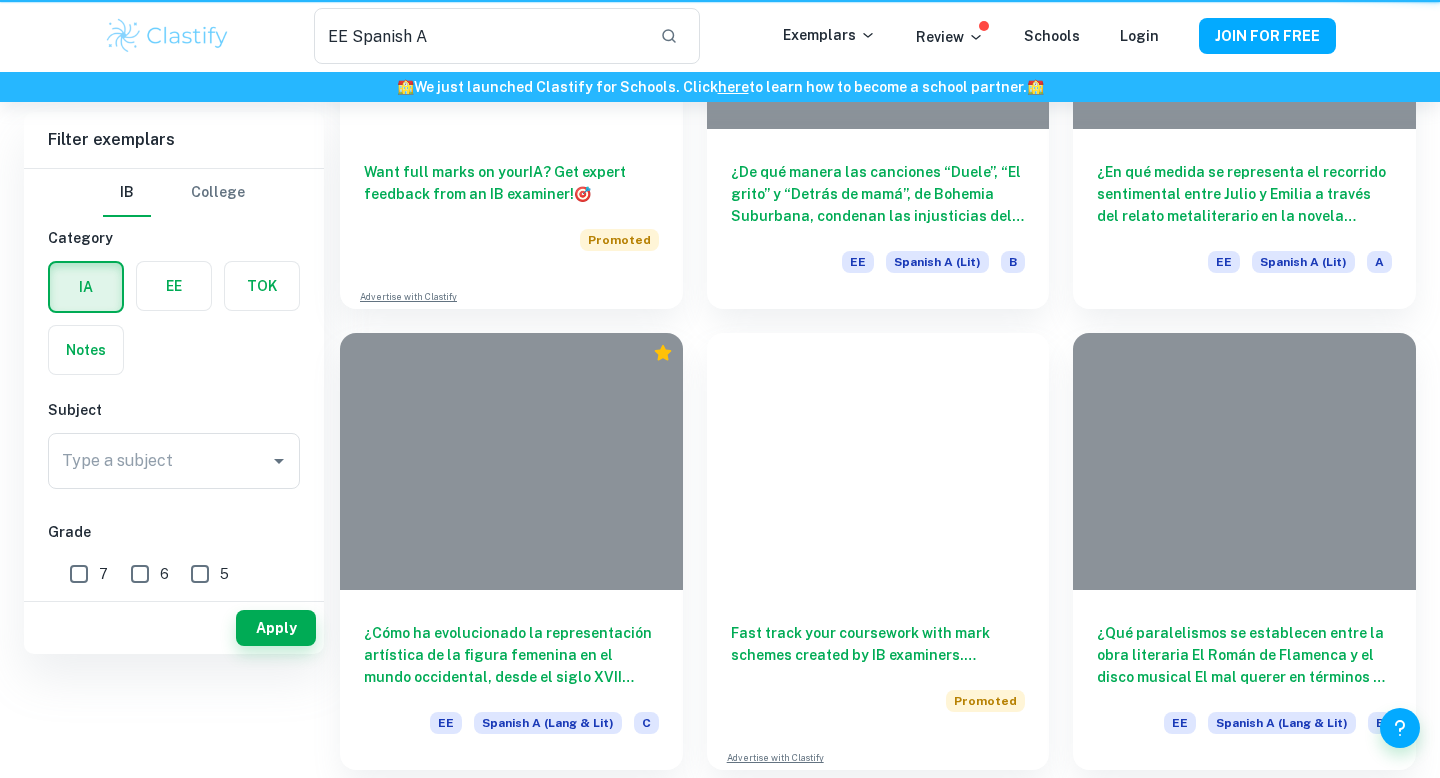 scroll, scrollTop: 0, scrollLeft: 0, axis: both 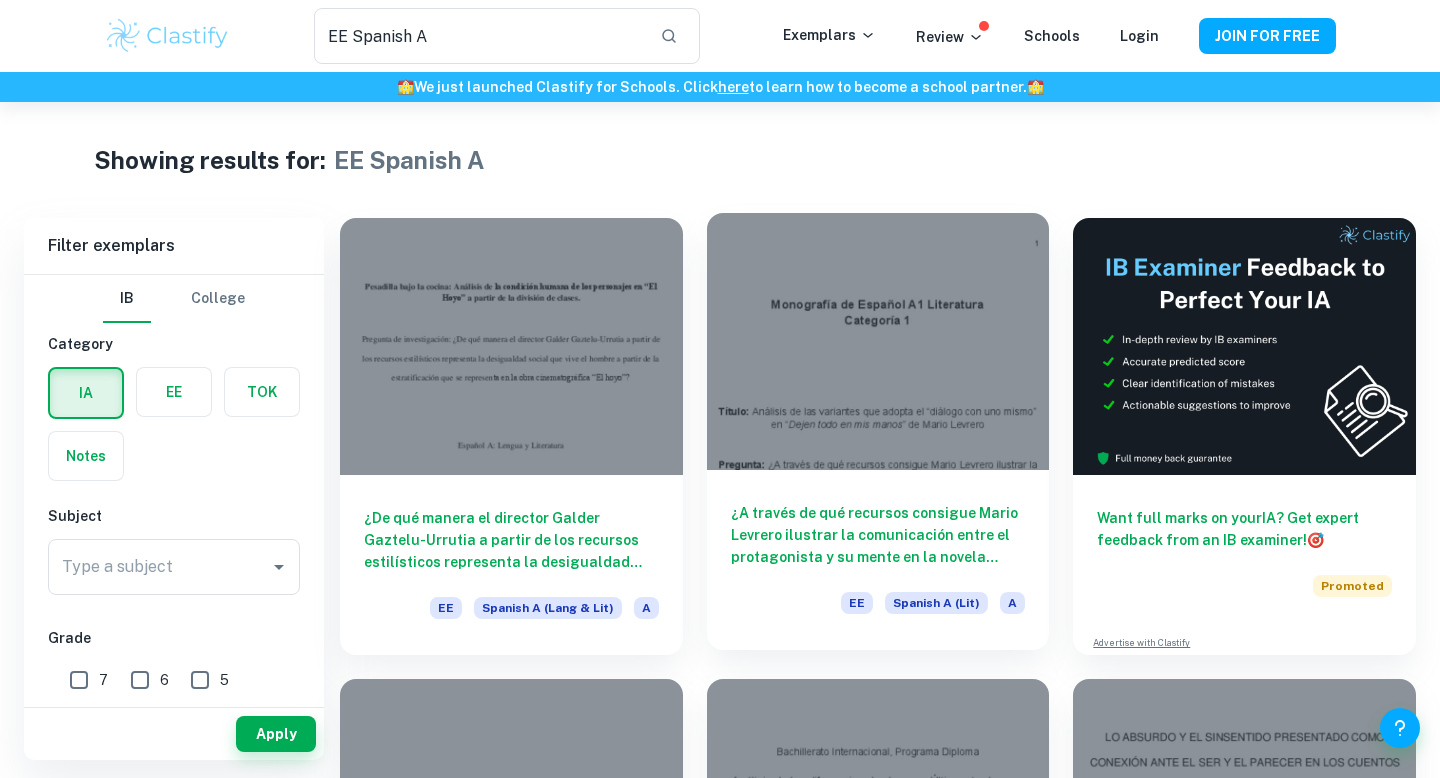 click at bounding box center (878, 341) 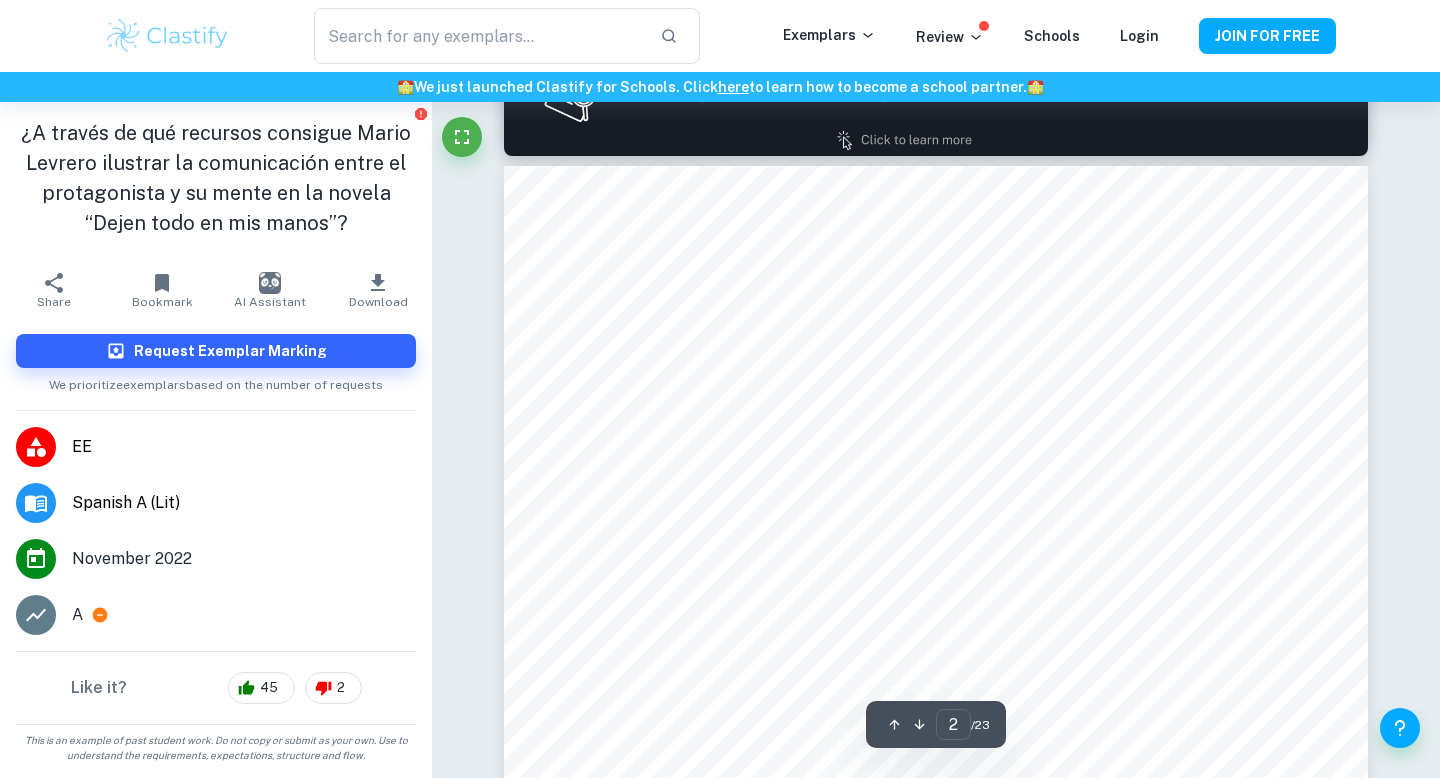 scroll, scrollTop: 1380, scrollLeft: 0, axis: vertical 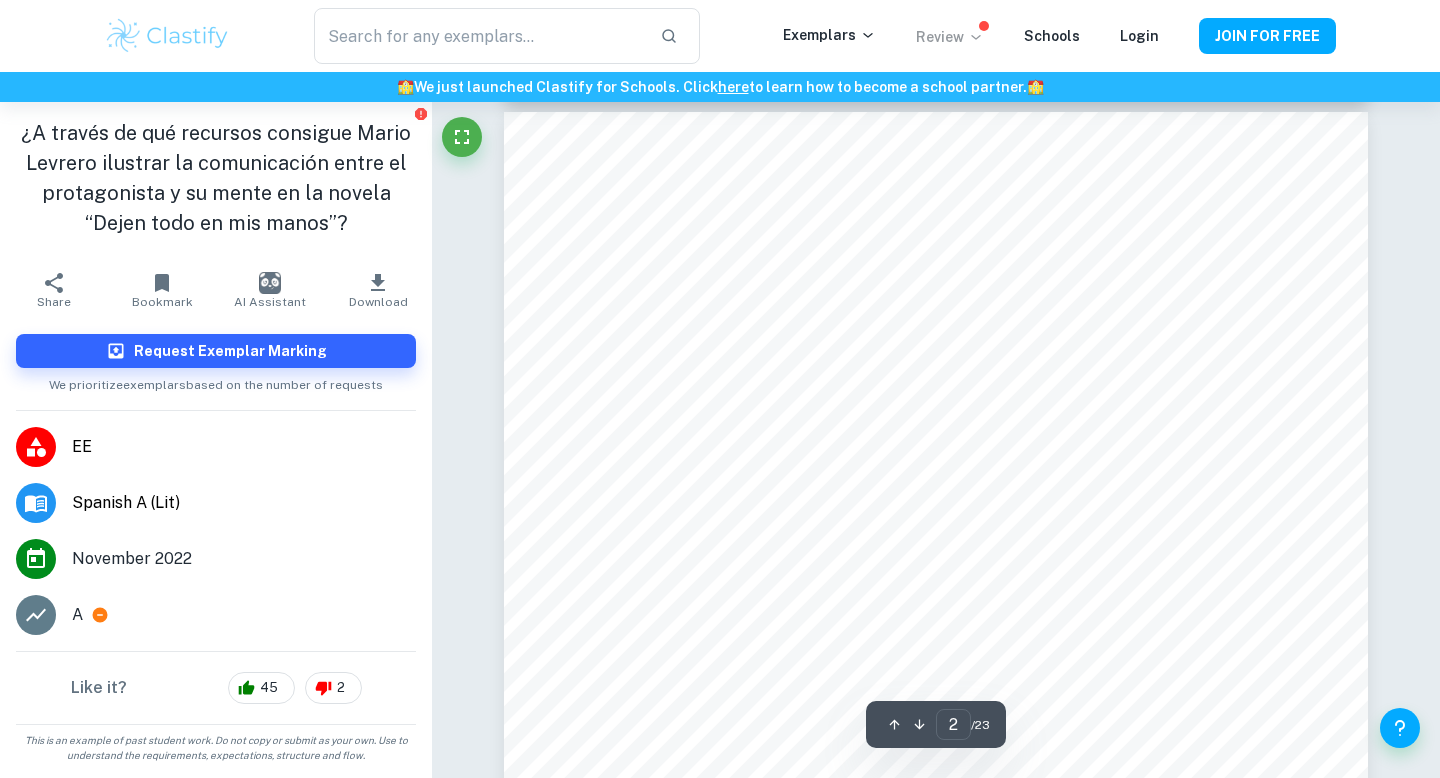 click on "Review" at bounding box center [950, 37] 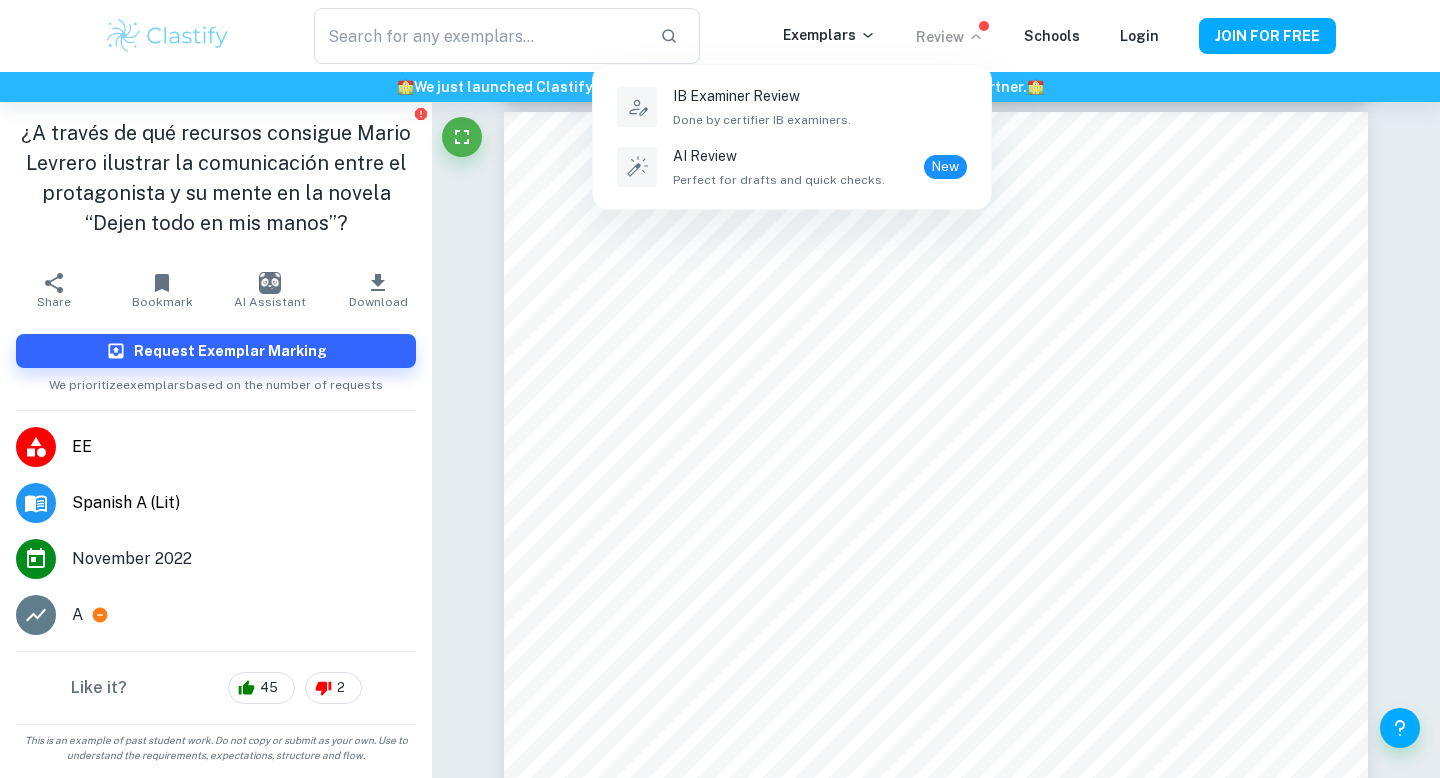 click at bounding box center (720, 389) 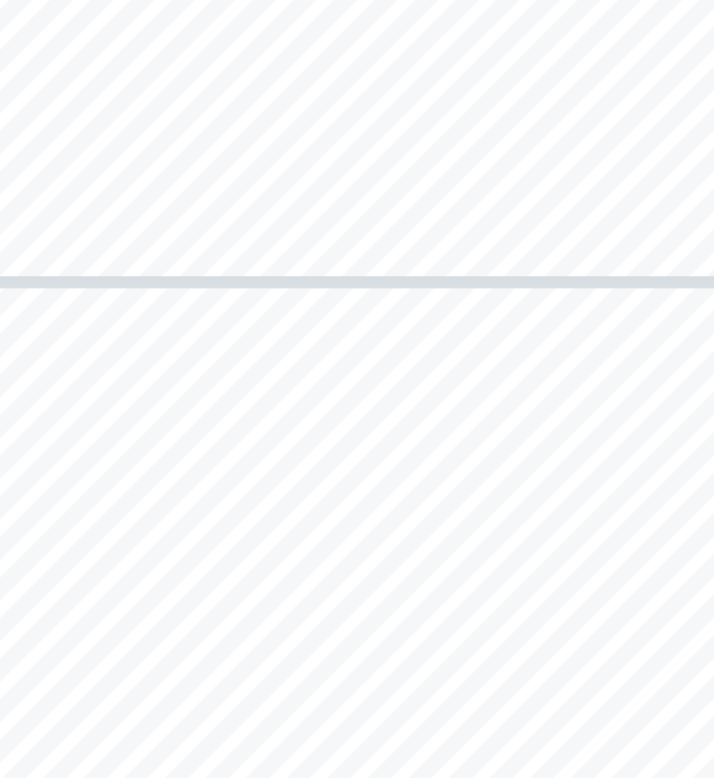 scroll, scrollTop: 5873, scrollLeft: 0, axis: vertical 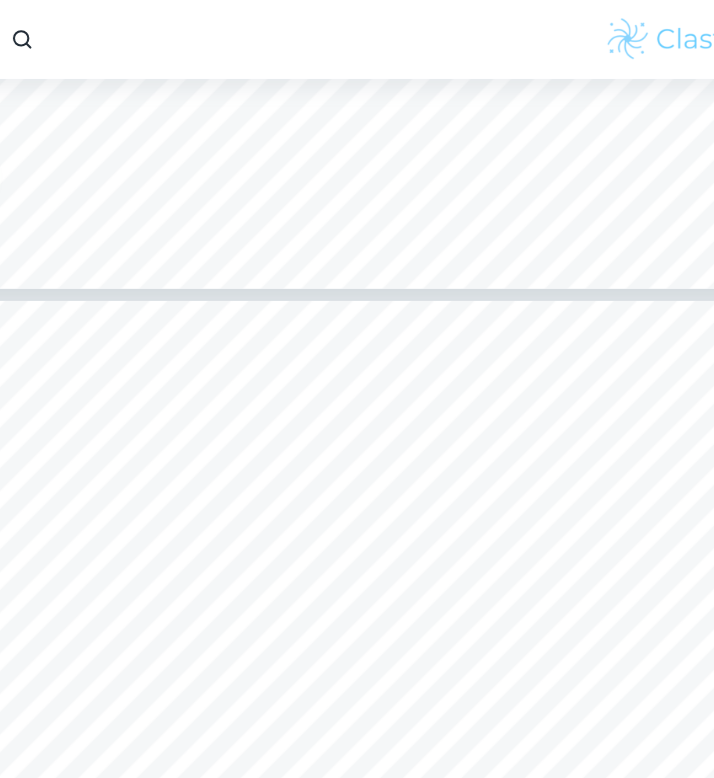 type on "5" 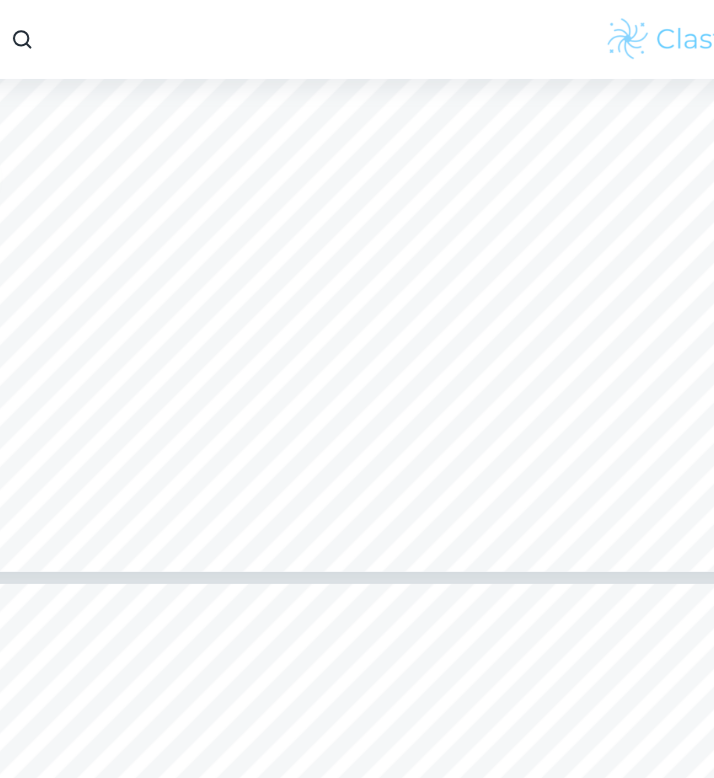 scroll, scrollTop: 4674, scrollLeft: 0, axis: vertical 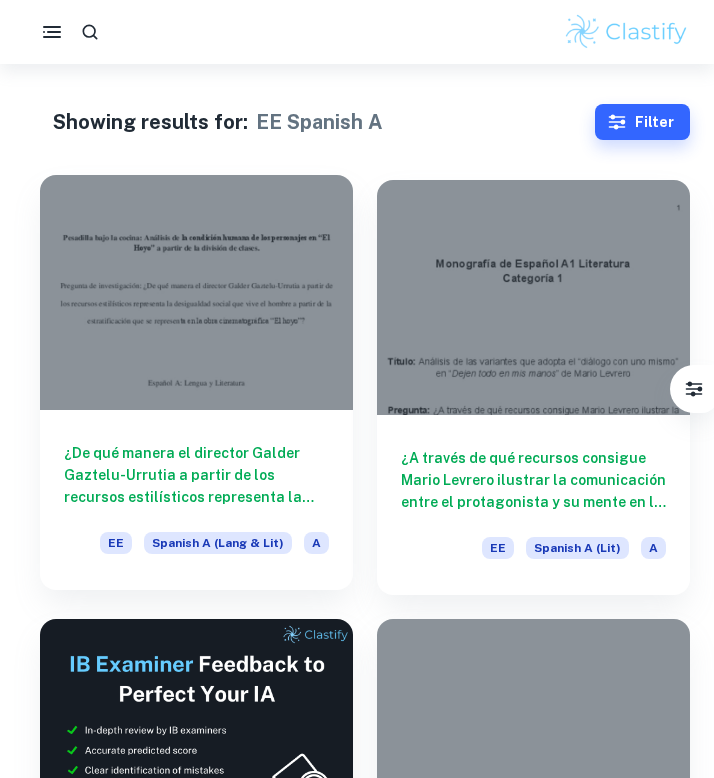 click at bounding box center [196, 292] 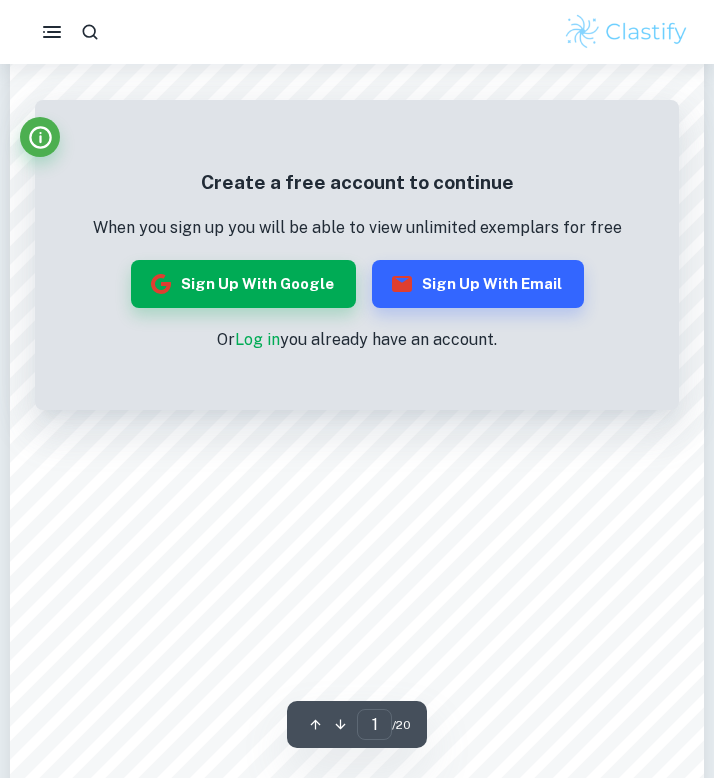 scroll, scrollTop: 0, scrollLeft: 0, axis: both 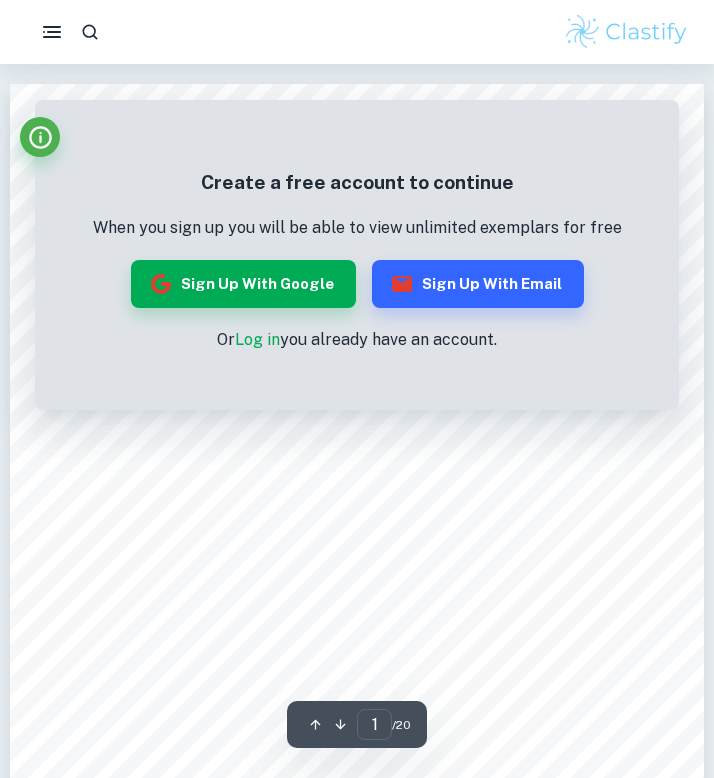 click on "Log in" at bounding box center (257, 339) 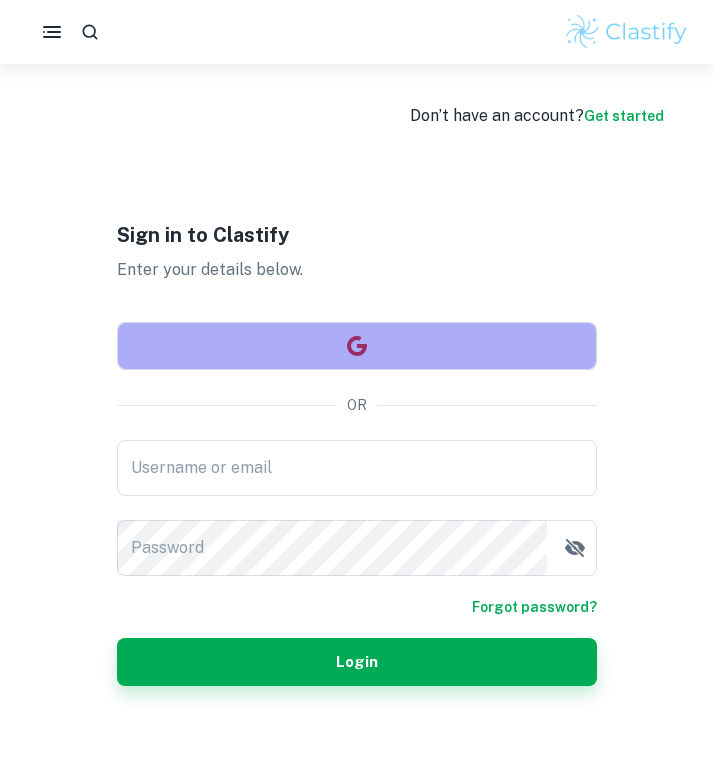click at bounding box center (357, 346) 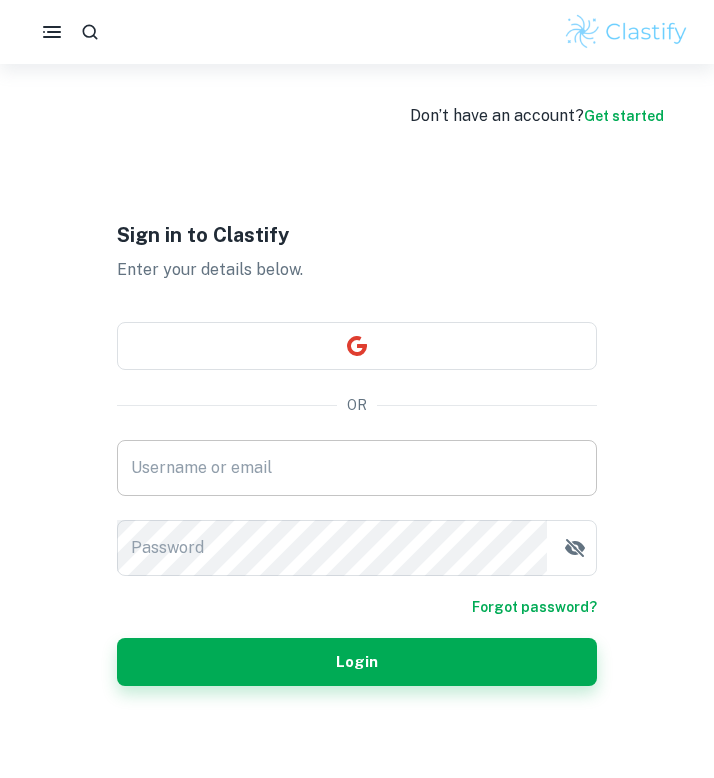 click on "Username or email" at bounding box center (357, 468) 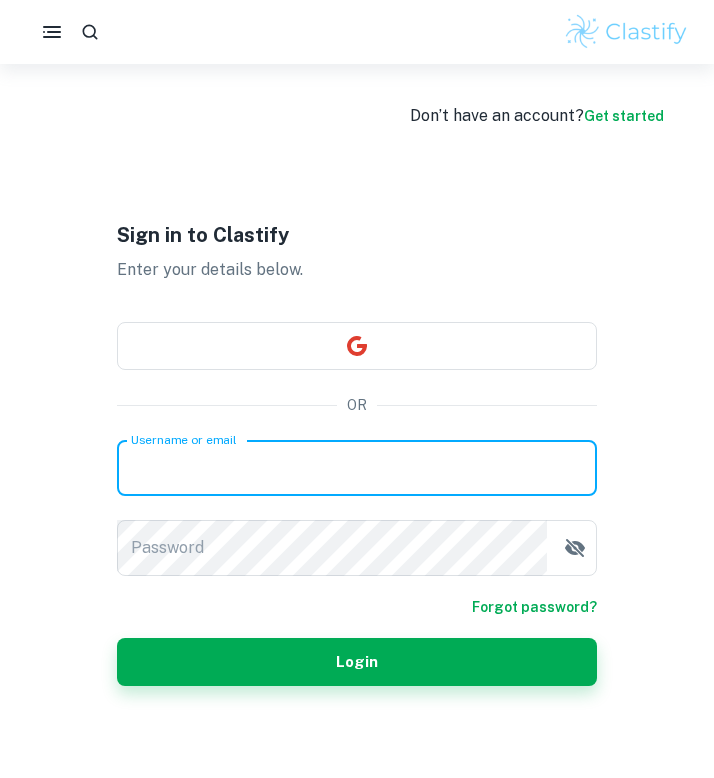 click on "Sign in to Clastify Enter your details below. OR Username or email Username or email Password Password Forgot password? Login" at bounding box center (357, 453) 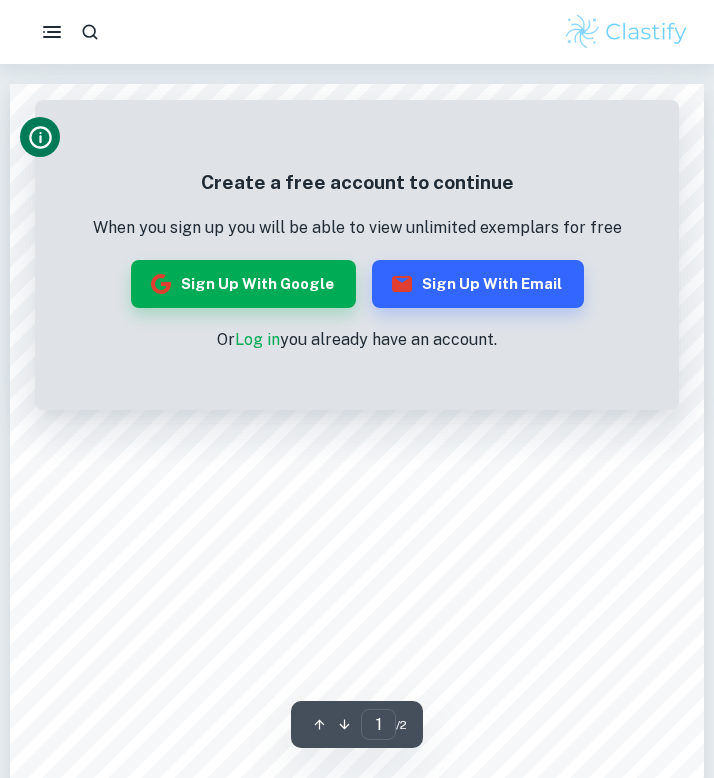 click 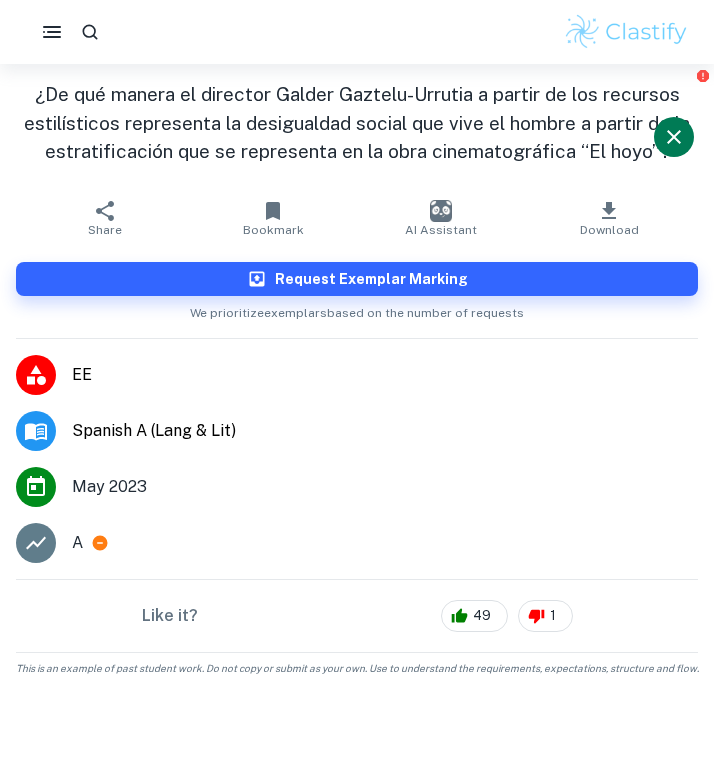 click 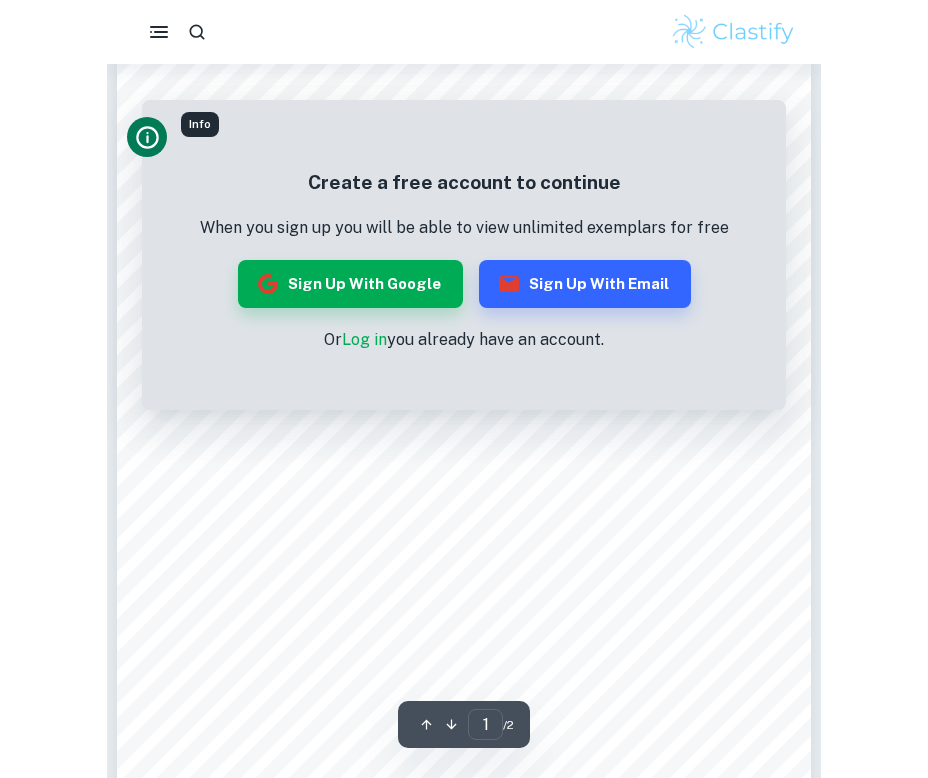 scroll, scrollTop: 0, scrollLeft: 0, axis: both 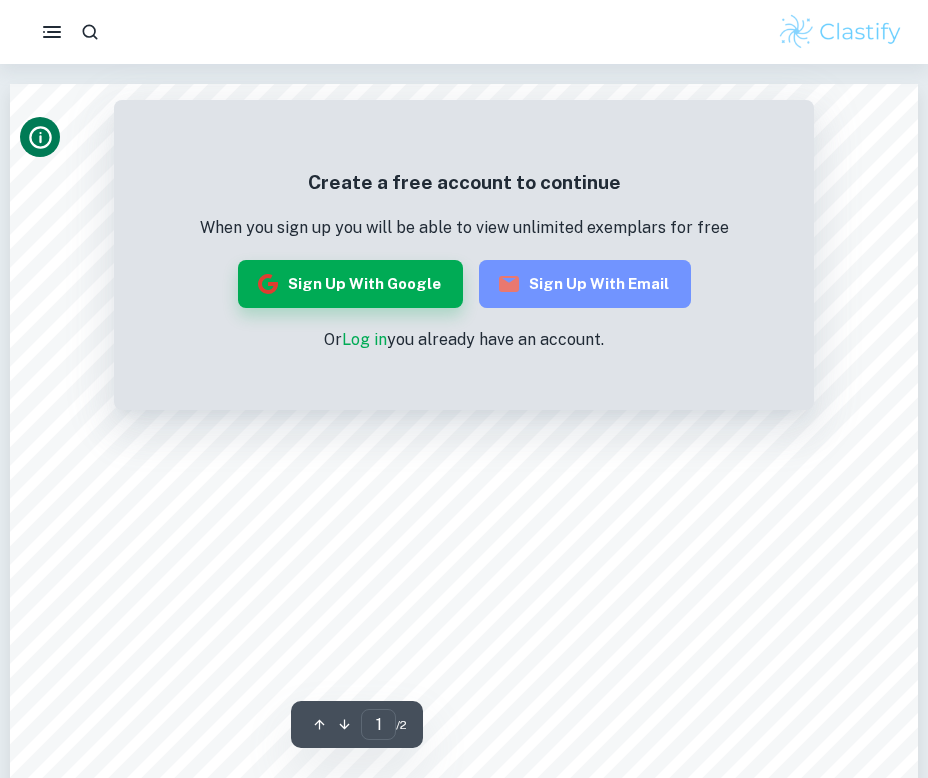 click on "Sign up with Email" at bounding box center (585, 284) 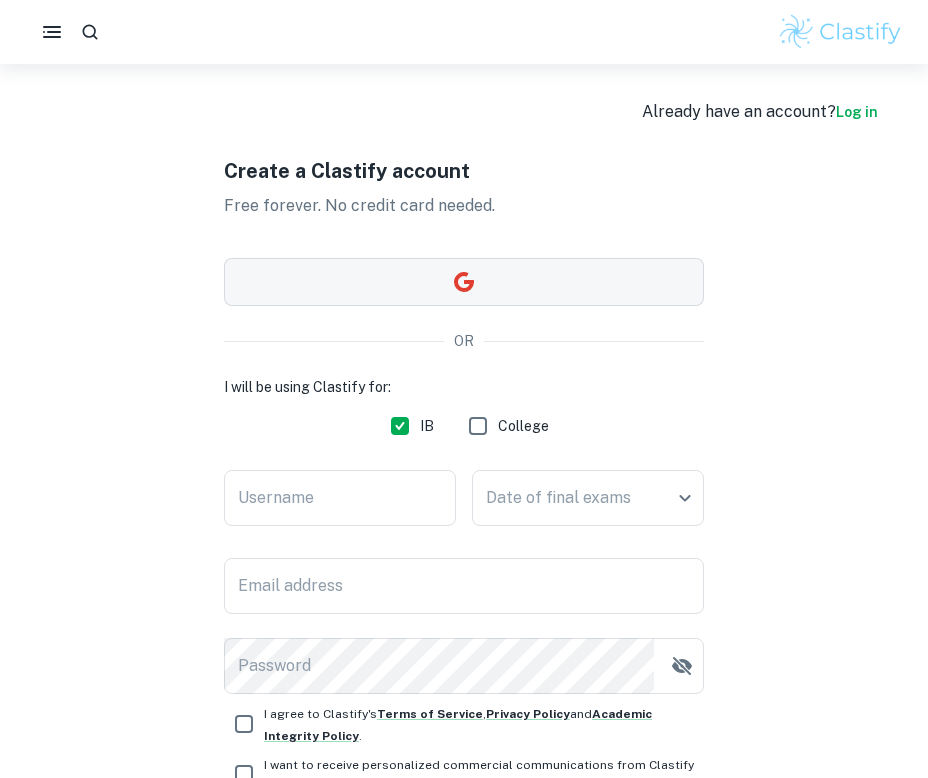 scroll, scrollTop: 6, scrollLeft: 0, axis: vertical 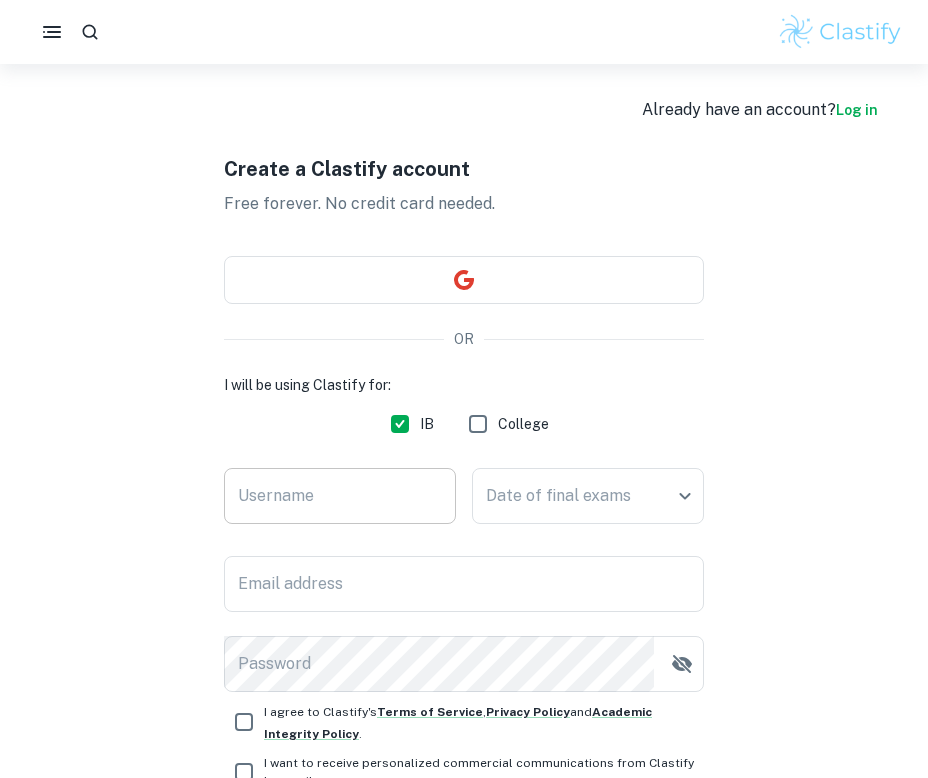 click on "Username" at bounding box center [340, 496] 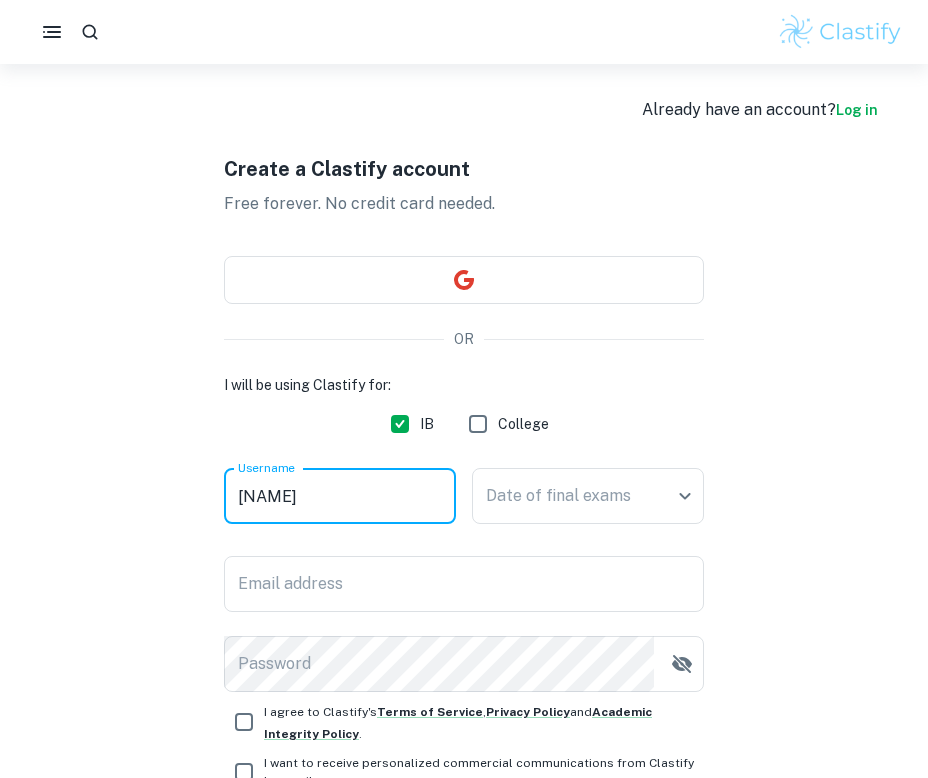 type on "[NAME]" 